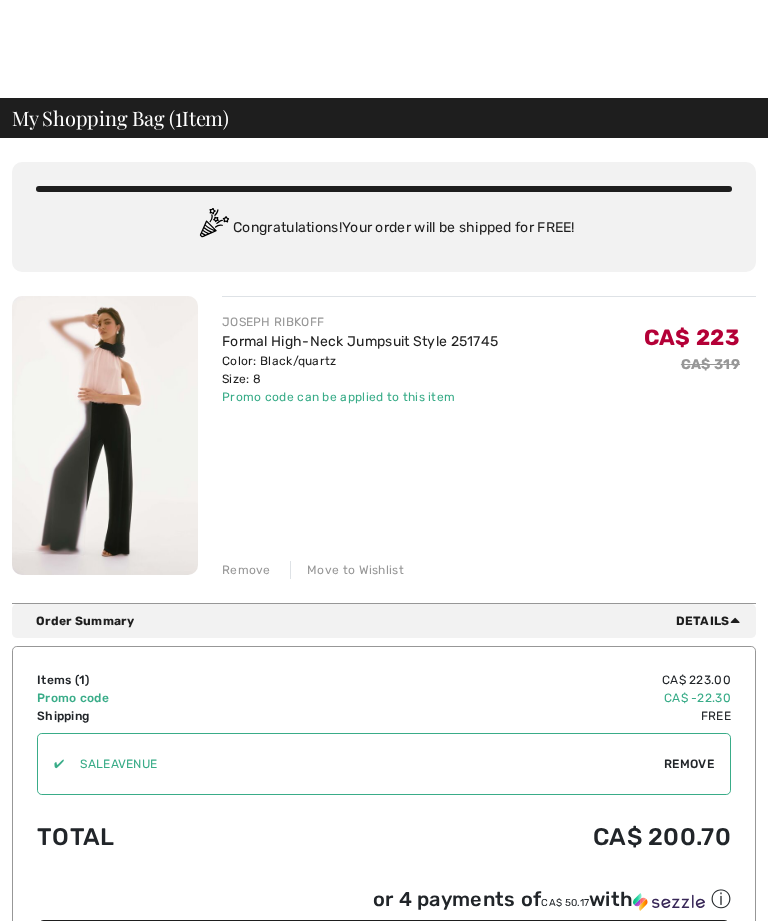scroll, scrollTop: 75, scrollLeft: 0, axis: vertical 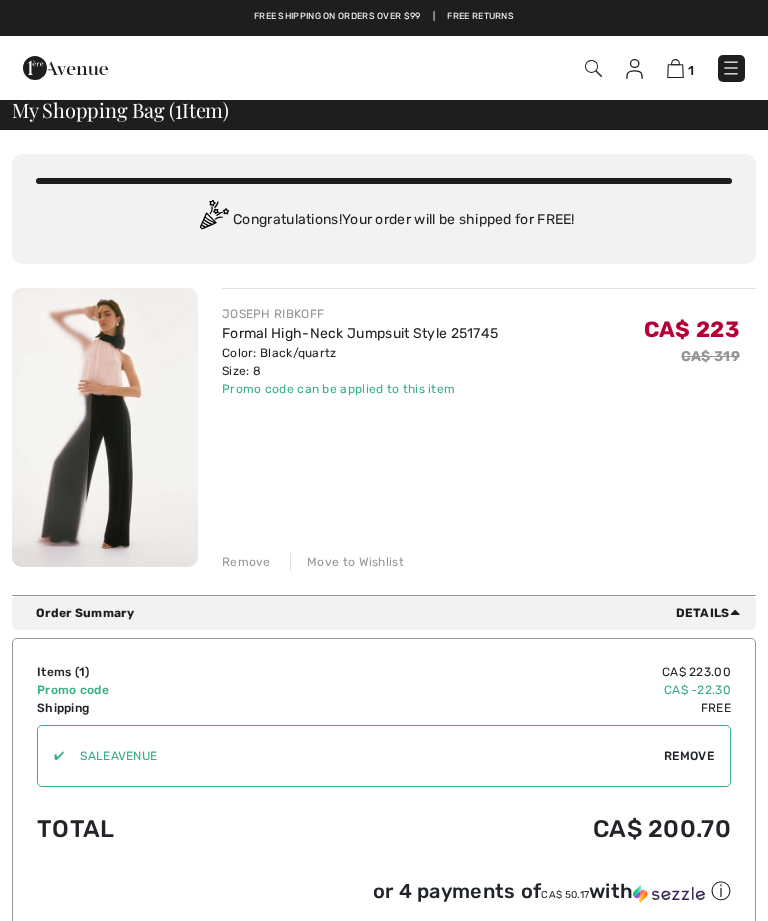 click on "JOSEPH RIBKOFF
Formal High-Neck Jumpsuit Style 251745
Color: Black/quartz
Size: 8
Final Sale
Promo code can be applied to this item
CA$ 223
CA$ 319
CA$ 223
CA$ 319
Remove
Move to Wishlist" at bounding box center (489, 429) 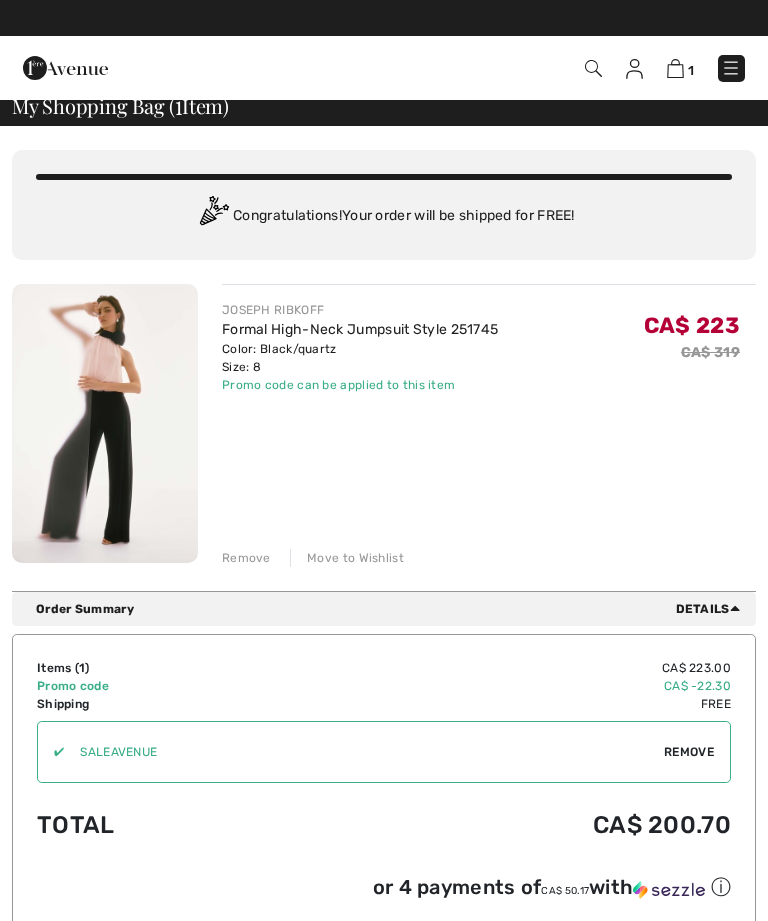 scroll, scrollTop: 0, scrollLeft: 0, axis: both 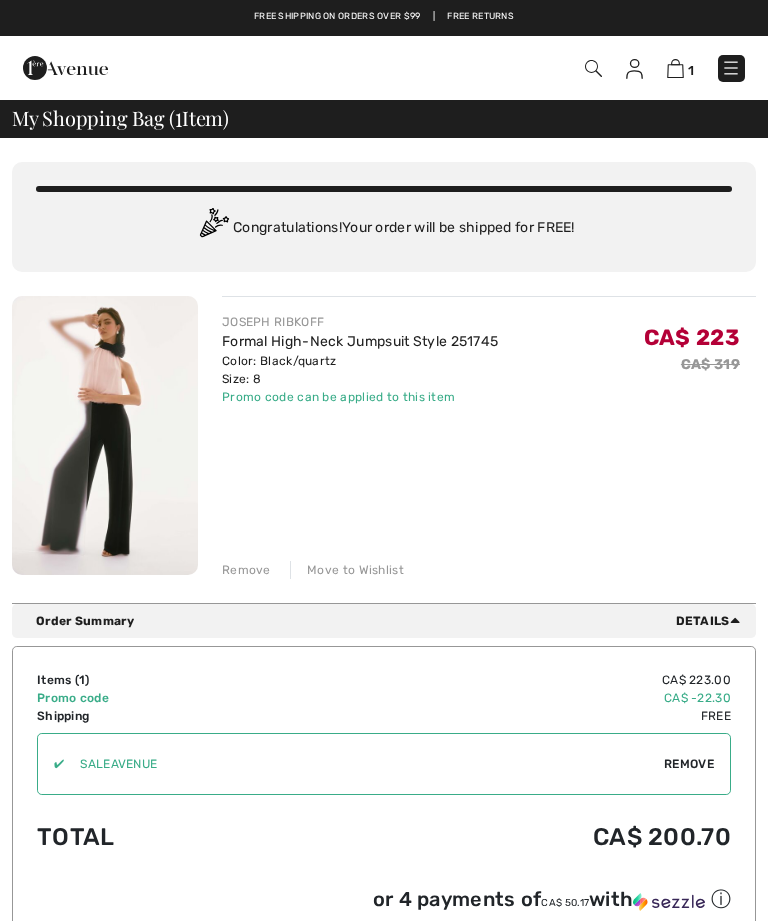 click at bounding box center [593, 68] 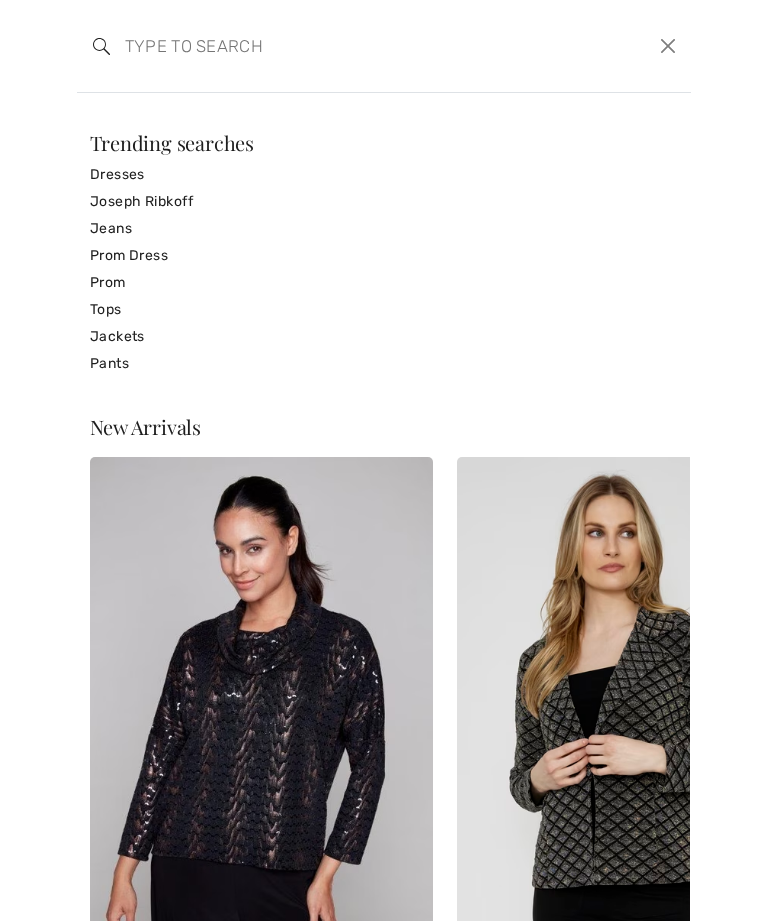 scroll, scrollTop: 0, scrollLeft: 0, axis: both 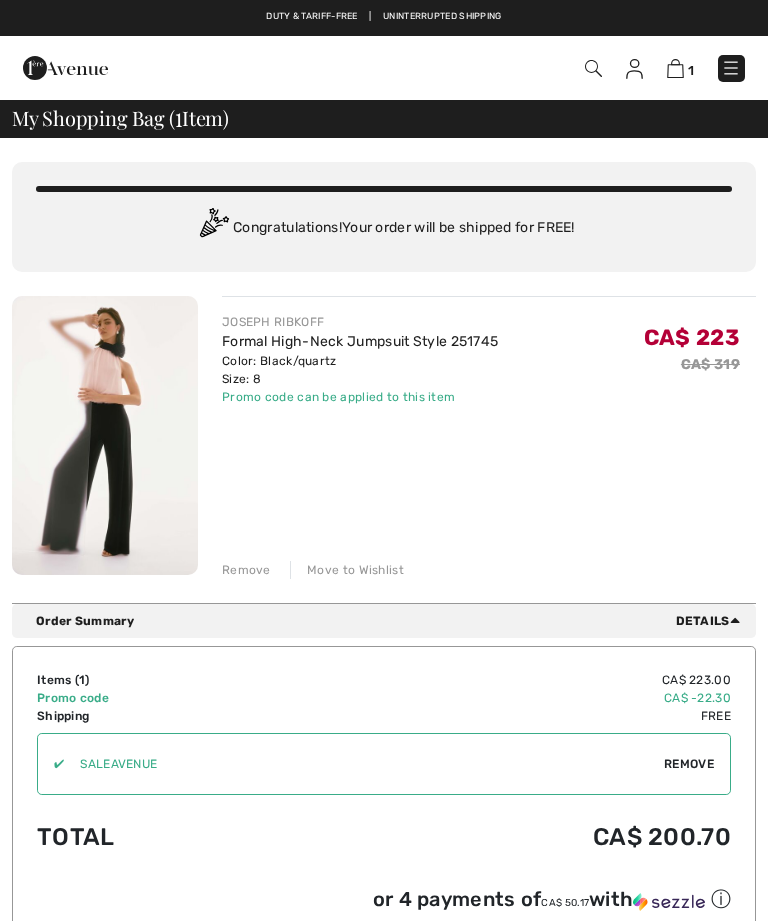 click at bounding box center [593, 68] 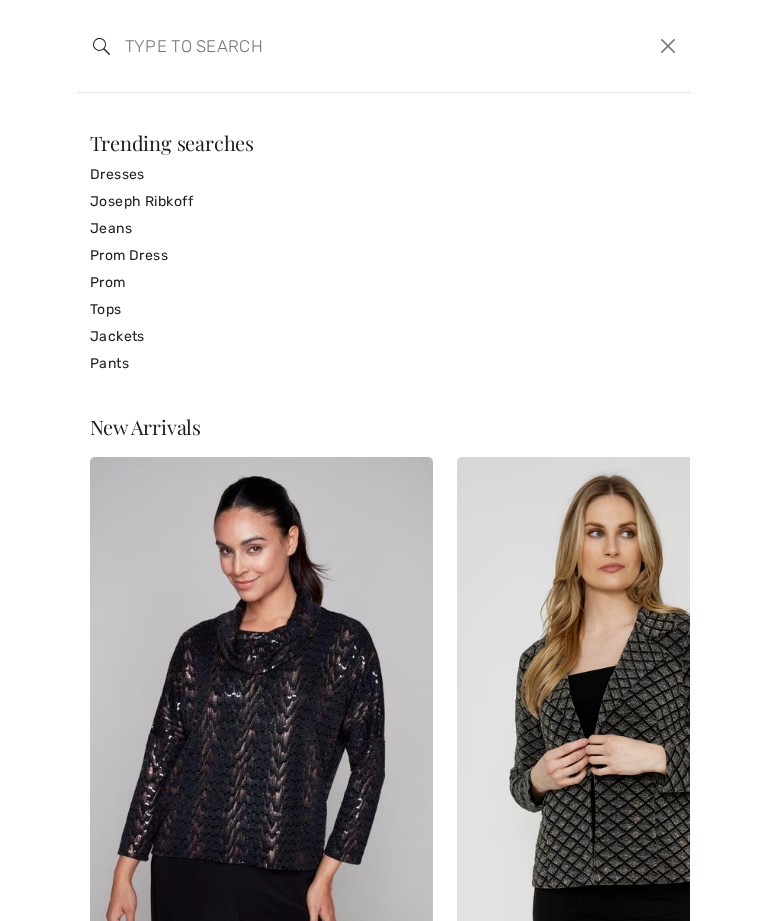 click on "Search
Clear" at bounding box center [384, 46] 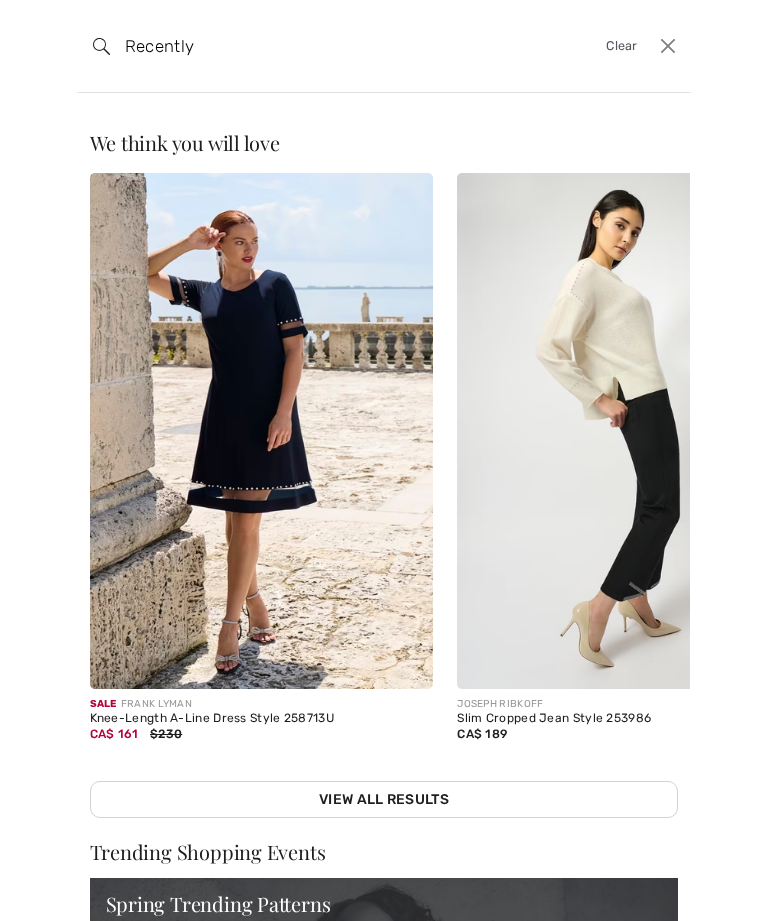 type on "Recently" 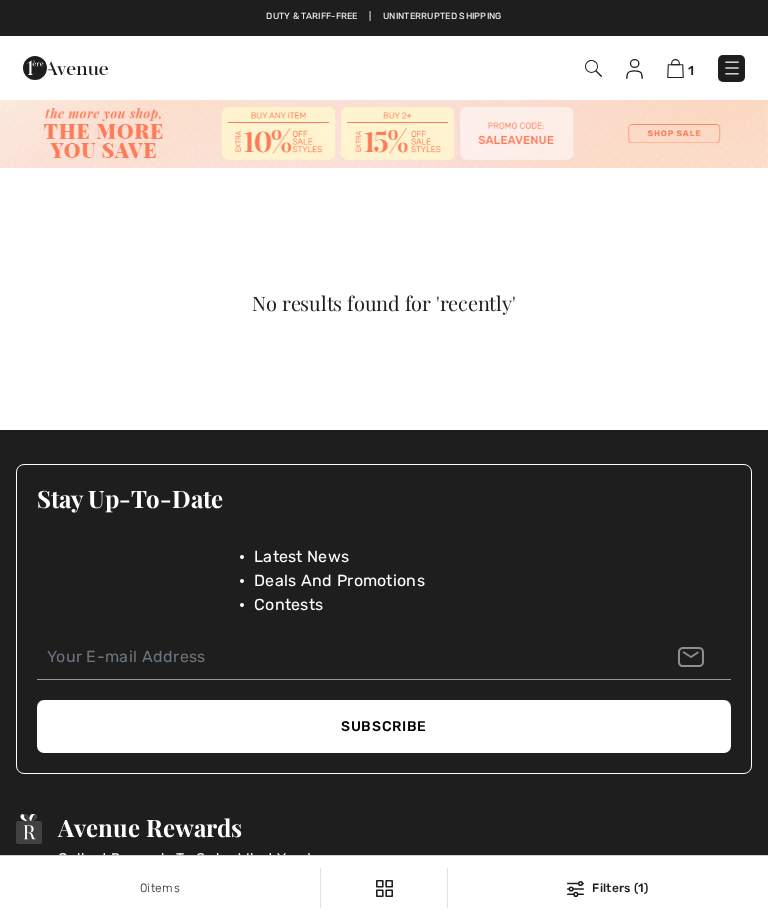 scroll, scrollTop: 0, scrollLeft: 0, axis: both 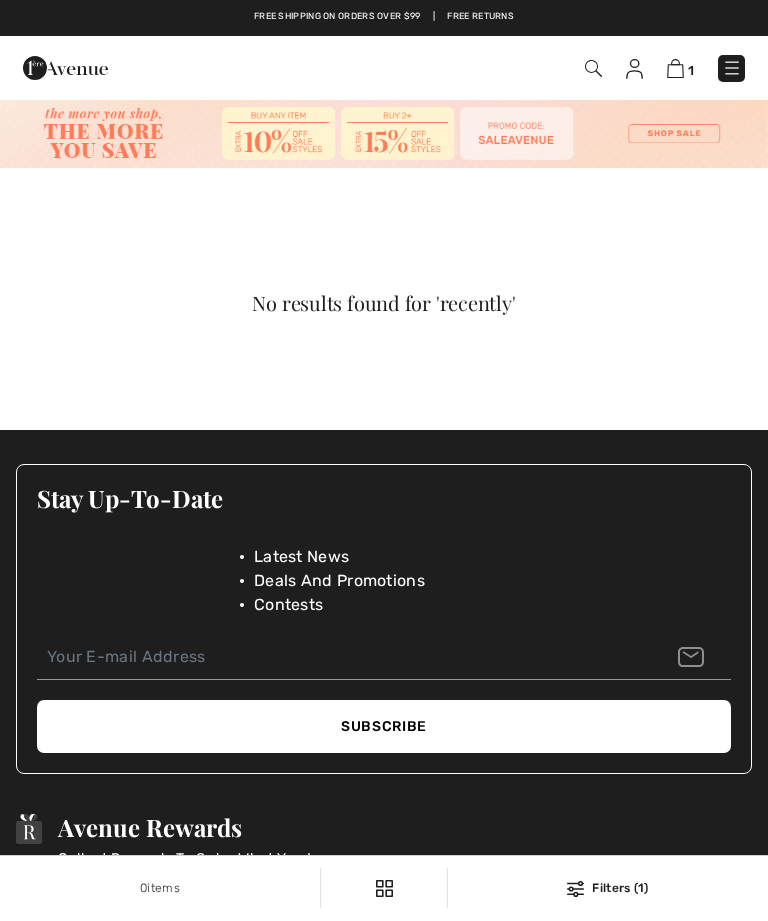 click at bounding box center (732, 68) 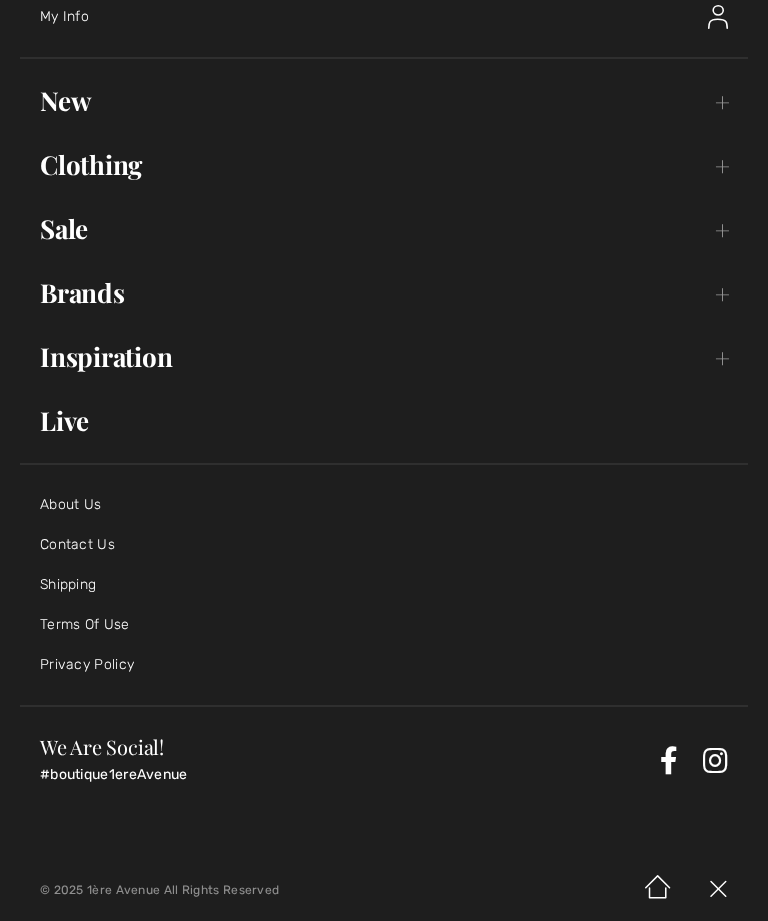 scroll, scrollTop: 114, scrollLeft: 0, axis: vertical 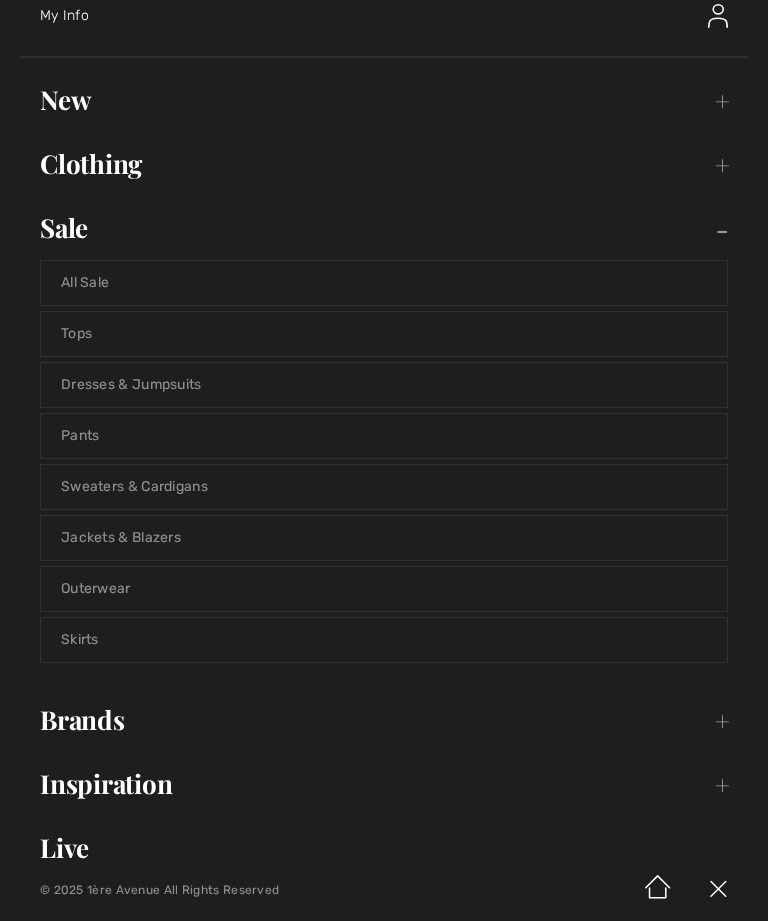 click on "All Sale" at bounding box center (384, 283) 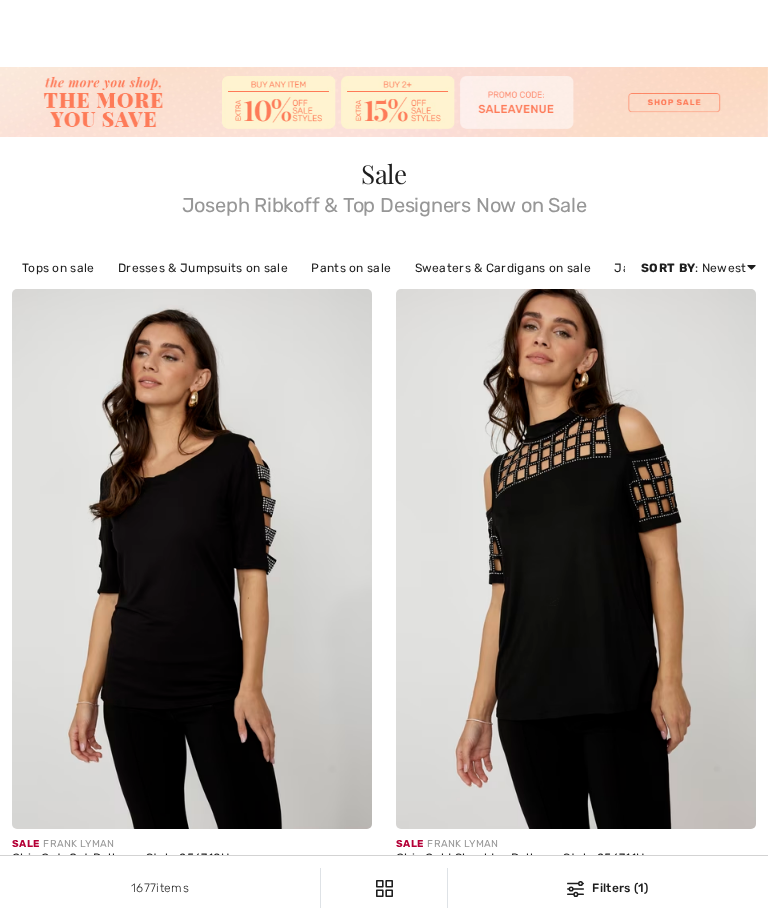 click on "Price: High to Low
Price: Low to High
Discount: High to Low
Discount: Low to High
Newest
Best Sellers" at bounding box center (675, 277) 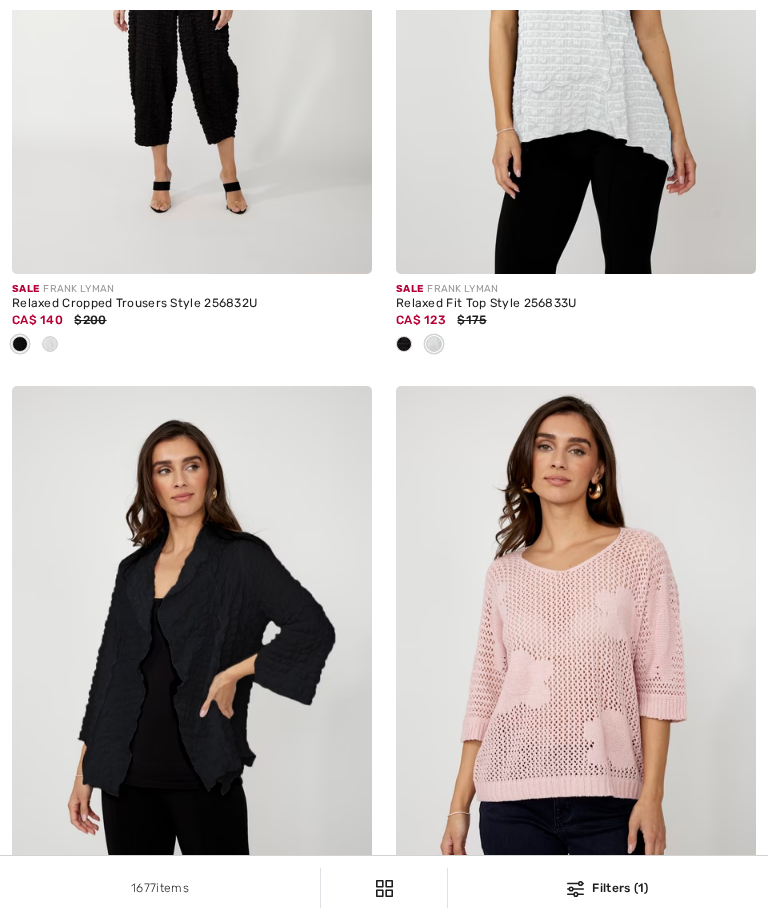 scroll, scrollTop: 1829, scrollLeft: 0, axis: vertical 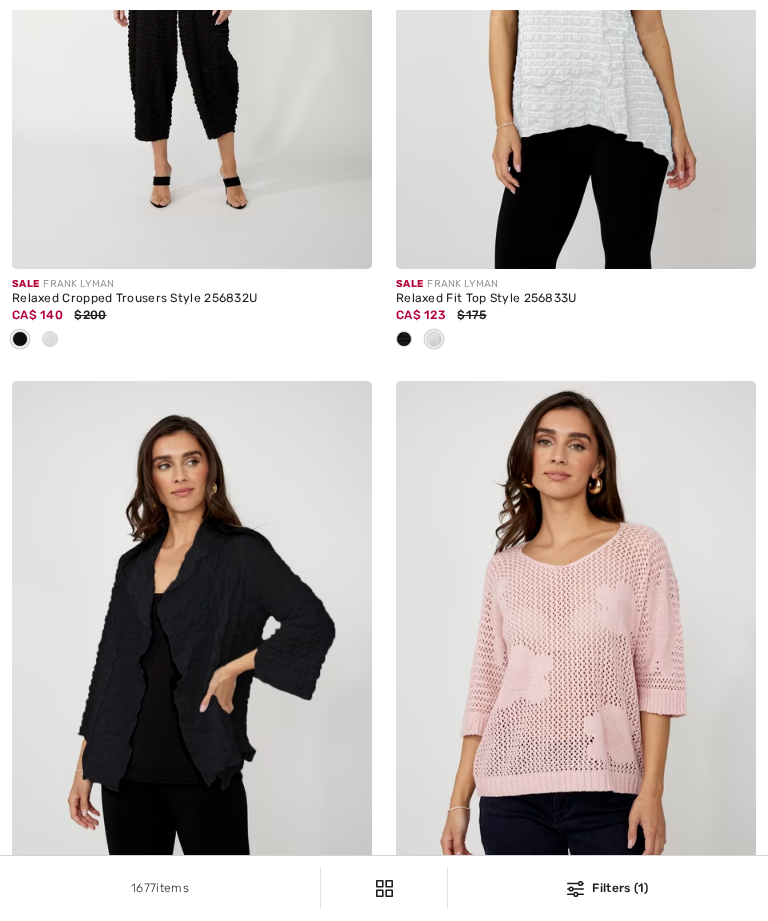 click at bounding box center (576, 651) 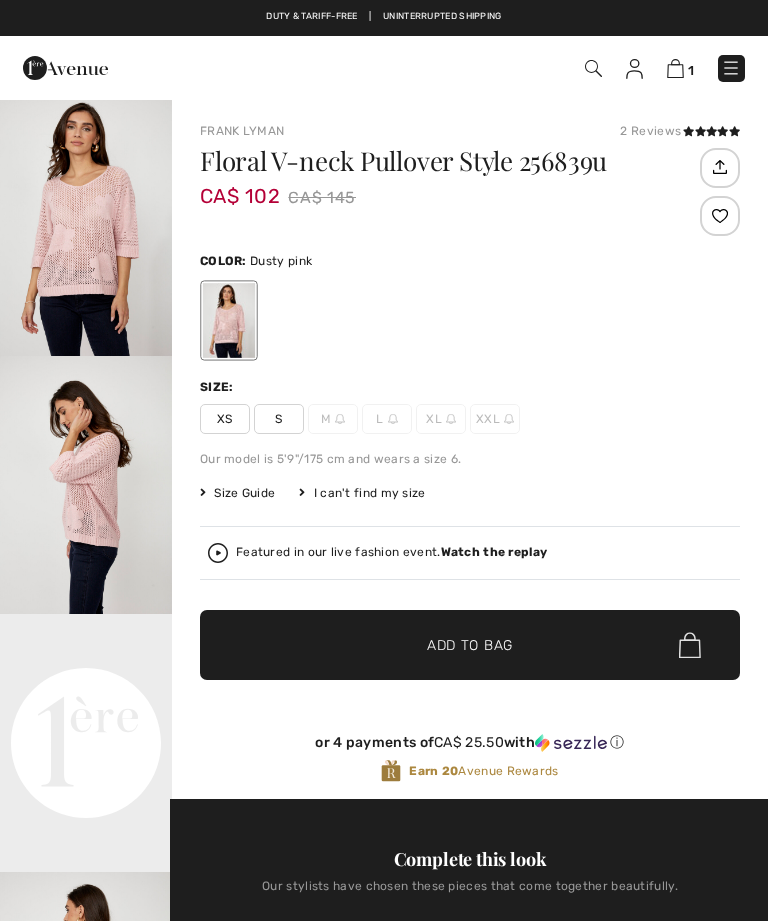scroll, scrollTop: 1703, scrollLeft: 0, axis: vertical 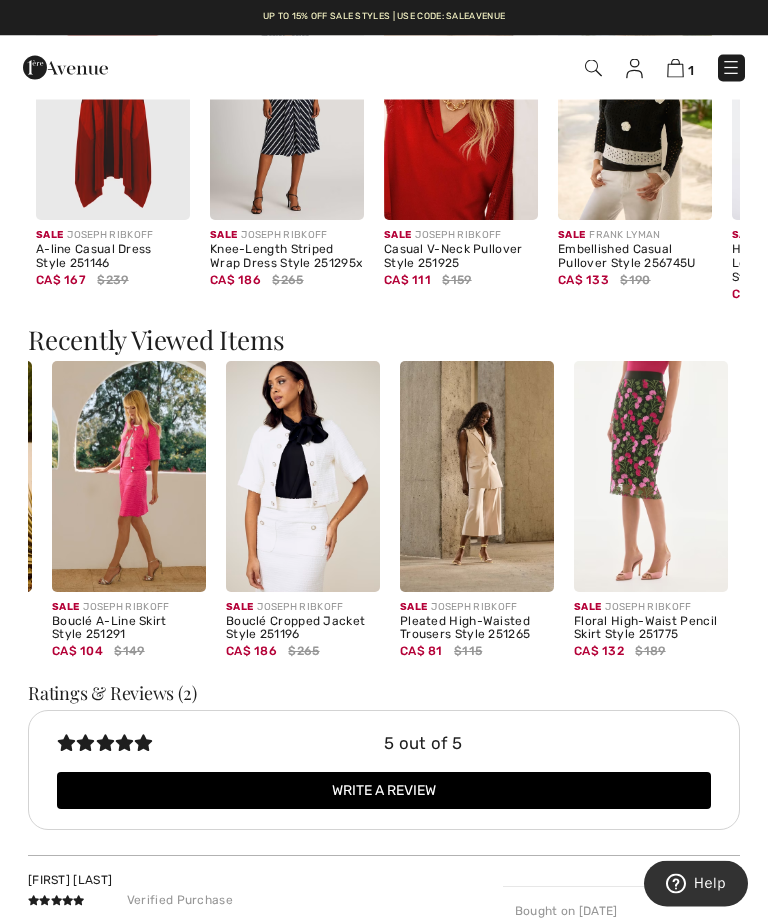 click on "Recently Viewed Items" at bounding box center (384, 341) 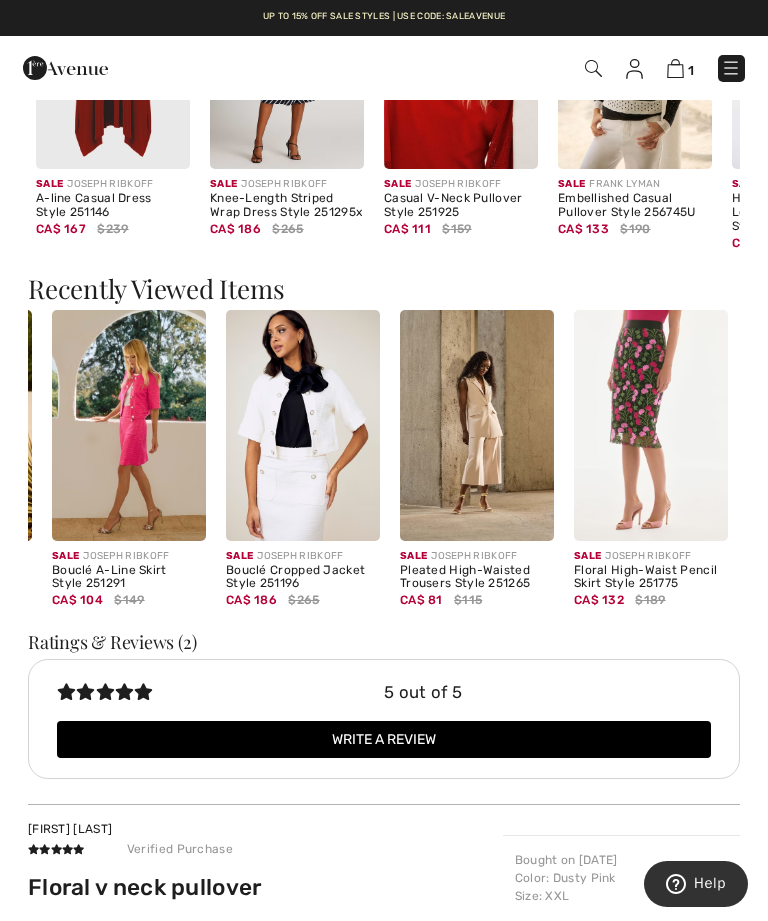 scroll, scrollTop: 1902, scrollLeft: 0, axis: vertical 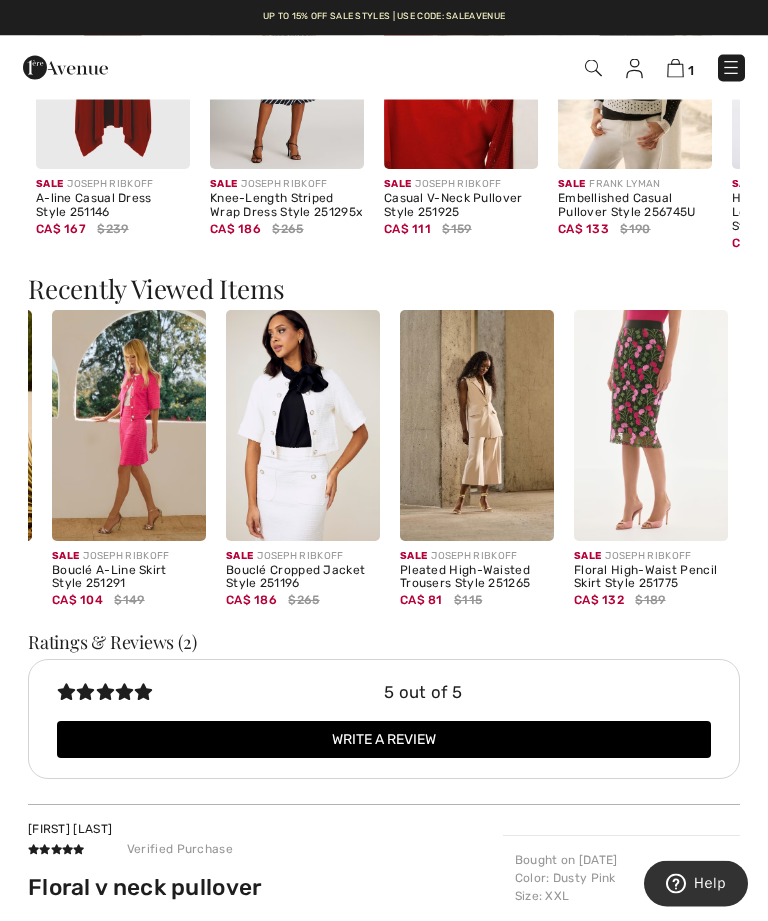 click at bounding box center (651, 426) 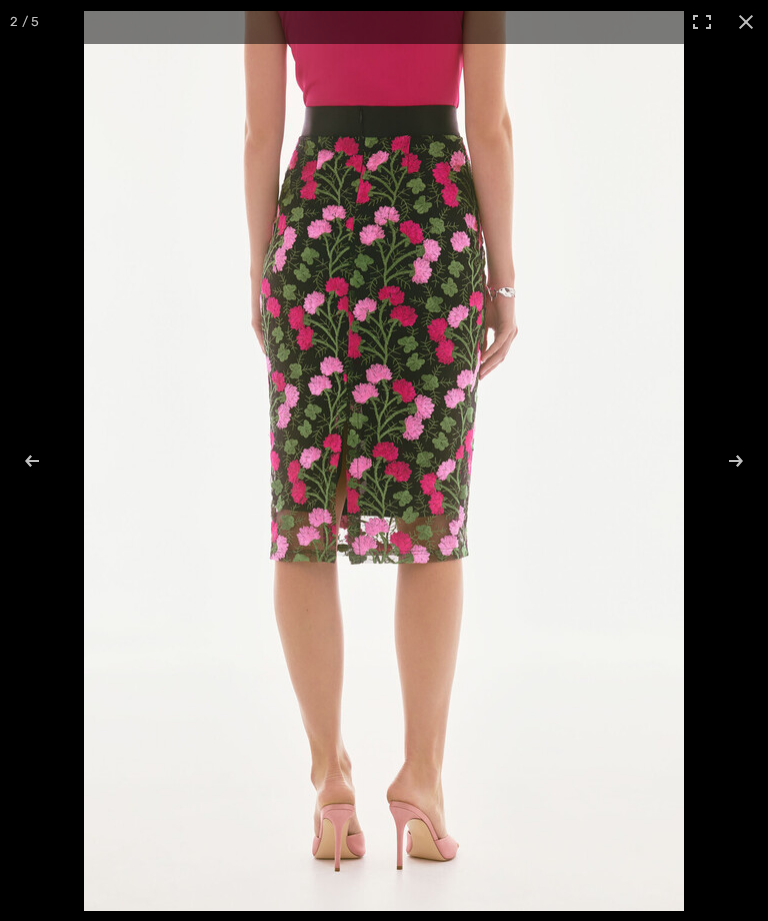 scroll, scrollTop: 0, scrollLeft: 0, axis: both 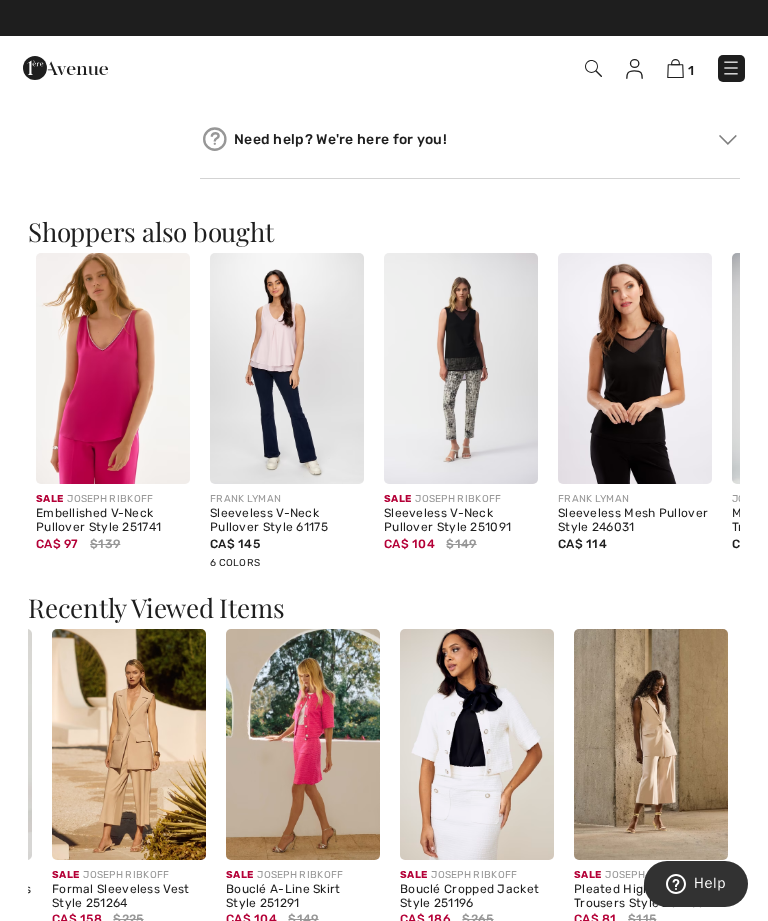 click at bounding box center (651, 744) 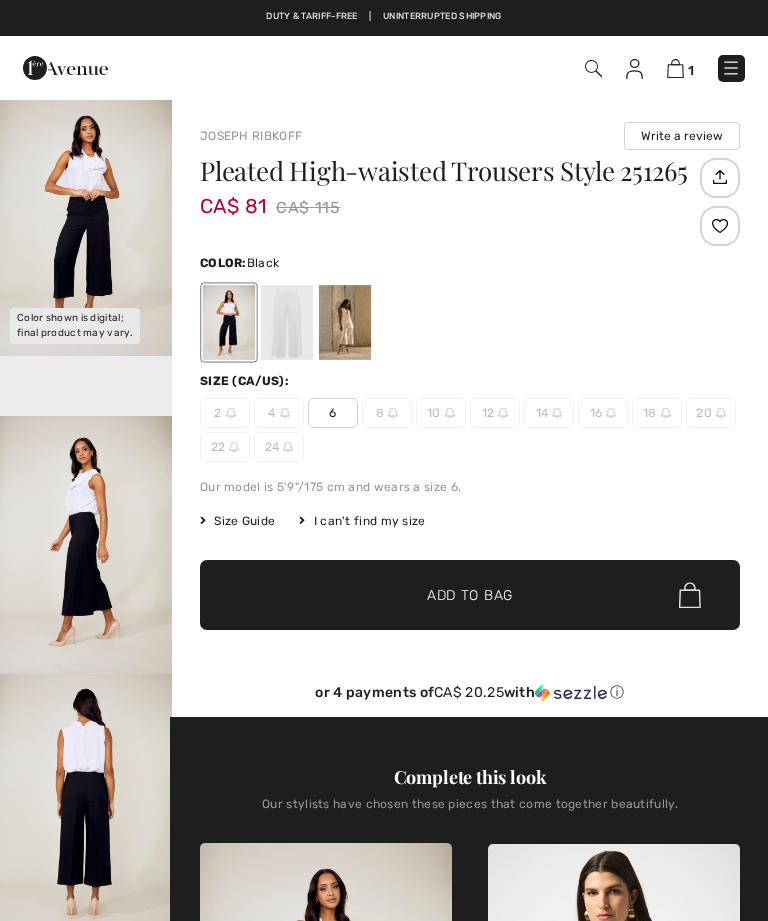 scroll, scrollTop: 0, scrollLeft: 0, axis: both 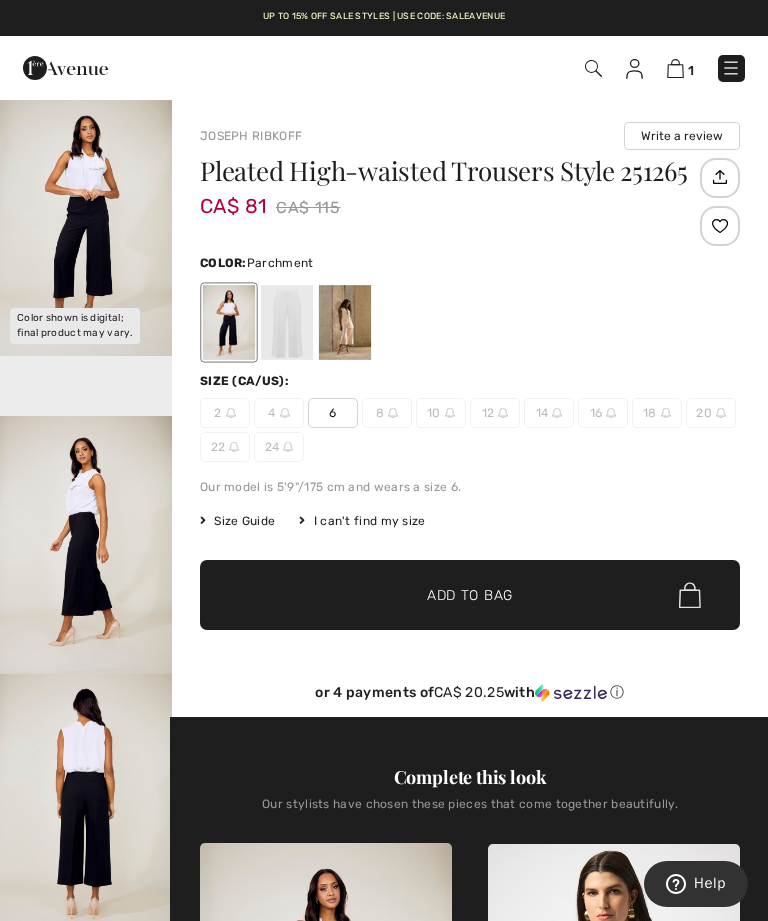 click at bounding box center (345, 322) 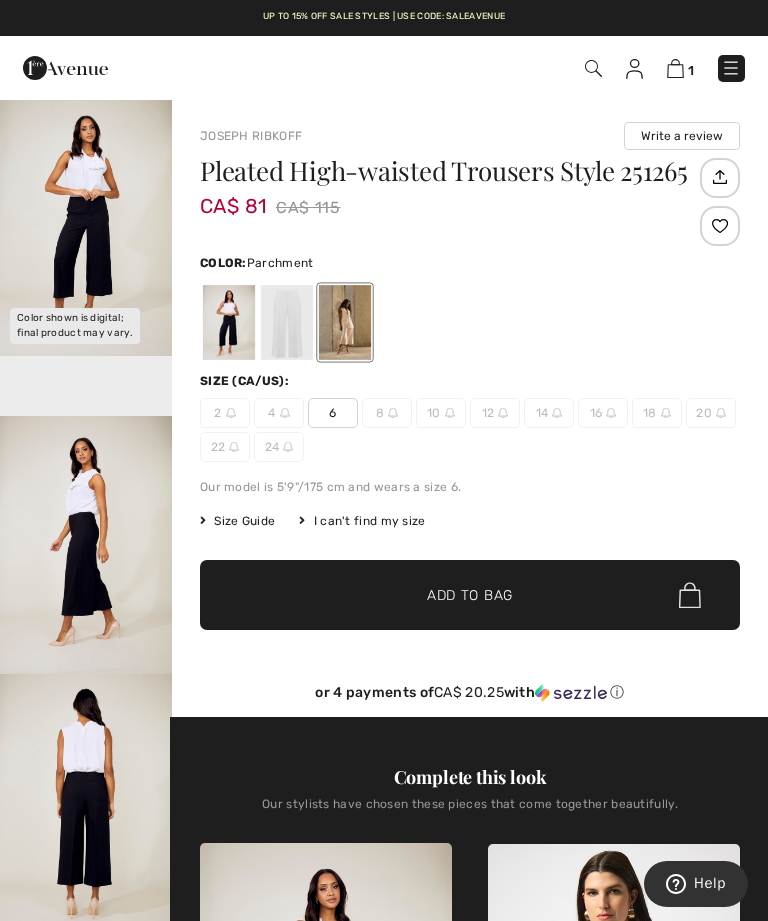 click at bounding box center [345, 322] 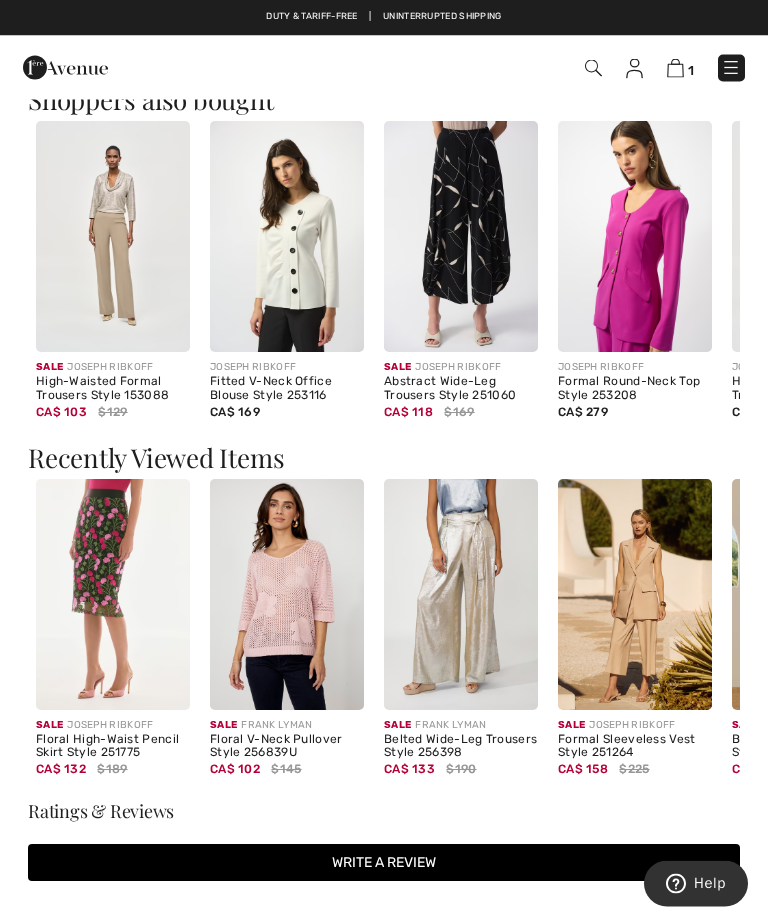 scroll, scrollTop: 1703, scrollLeft: 0, axis: vertical 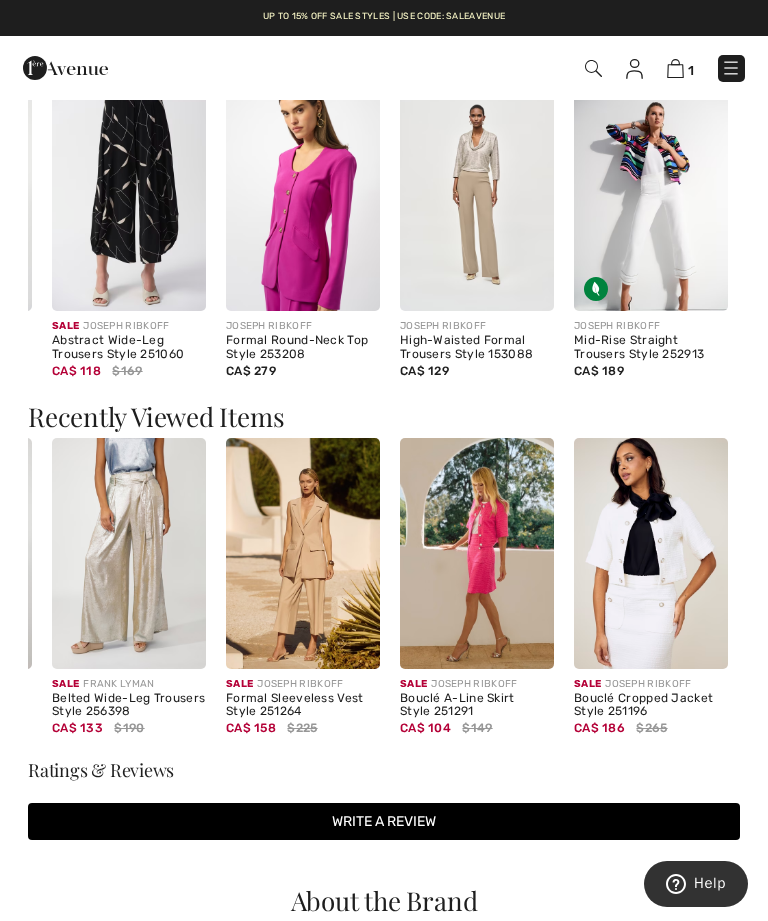 click at bounding box center [303, 553] 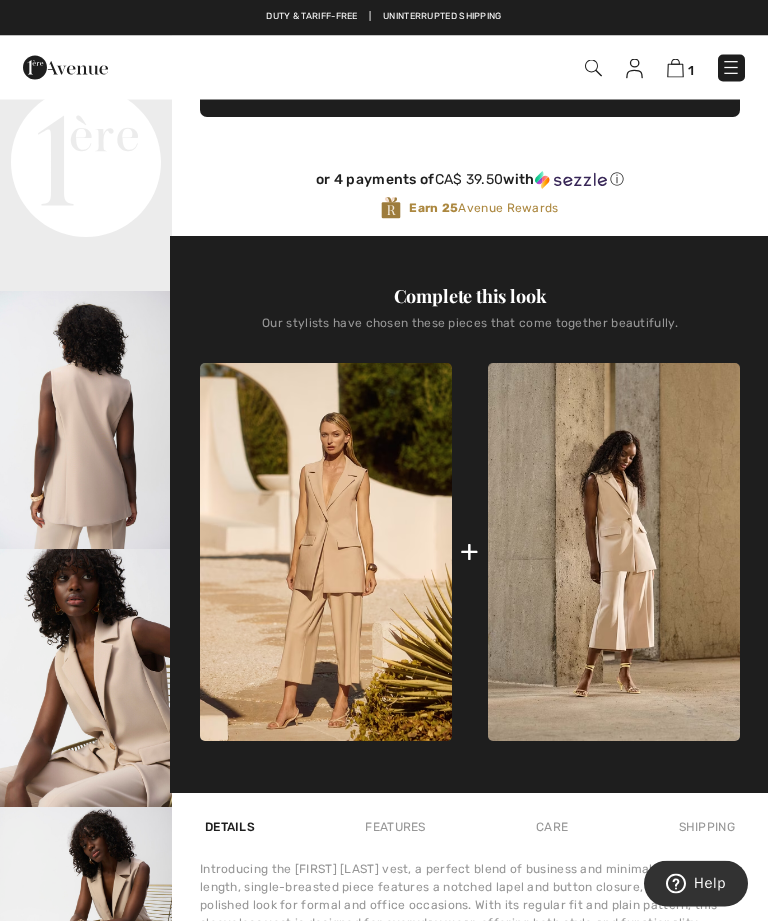 scroll, scrollTop: 1014, scrollLeft: 0, axis: vertical 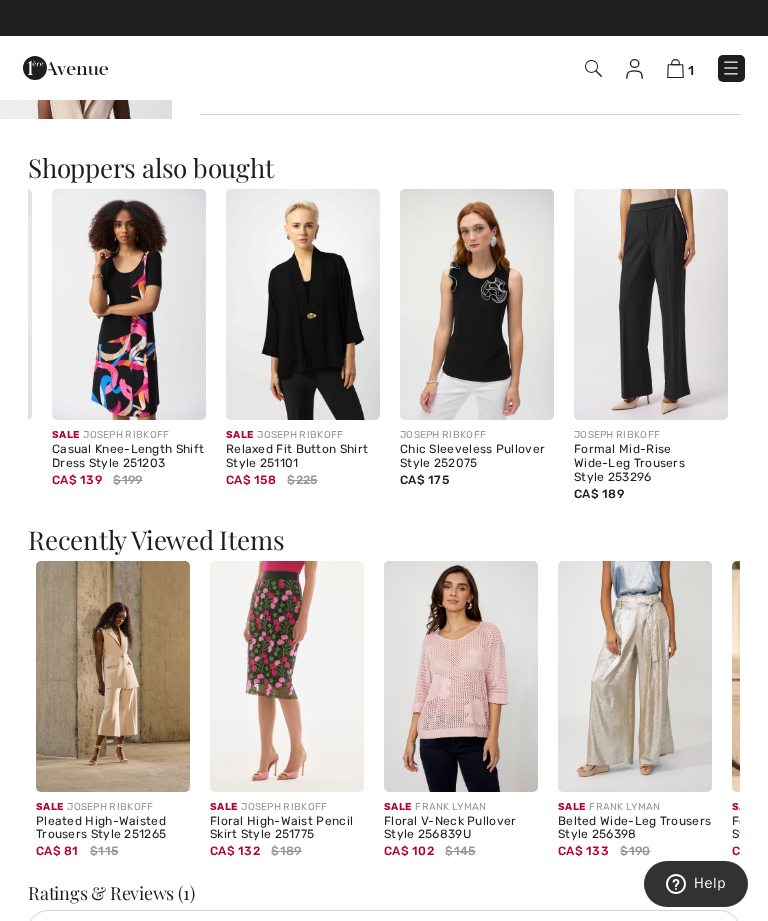 click at bounding box center (731, 68) 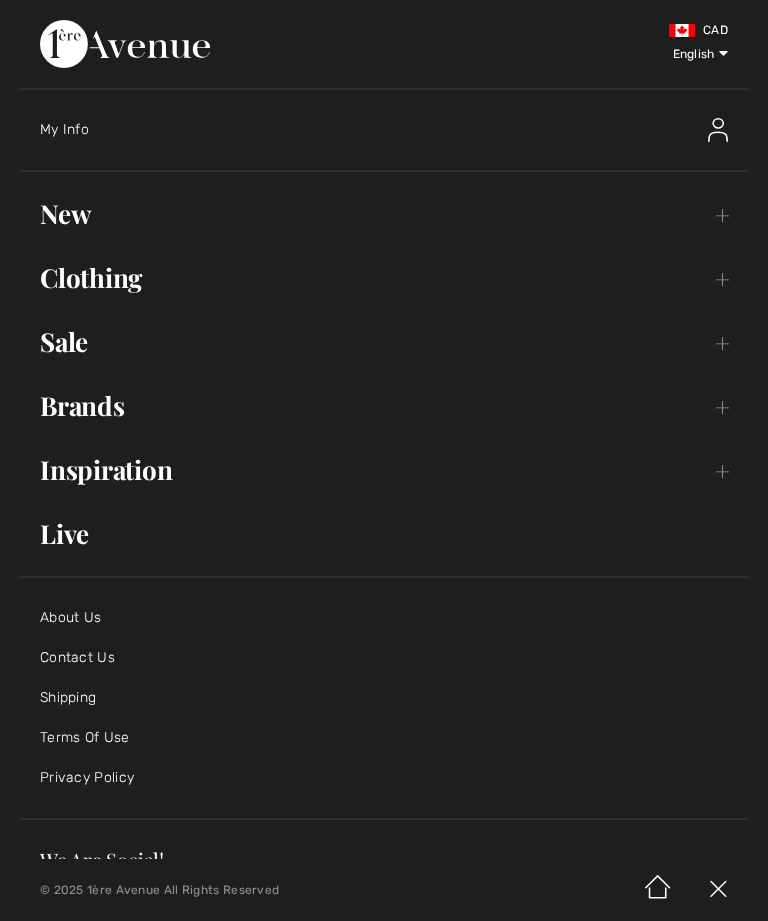 click on "Sale Toggle submenu" at bounding box center (384, 342) 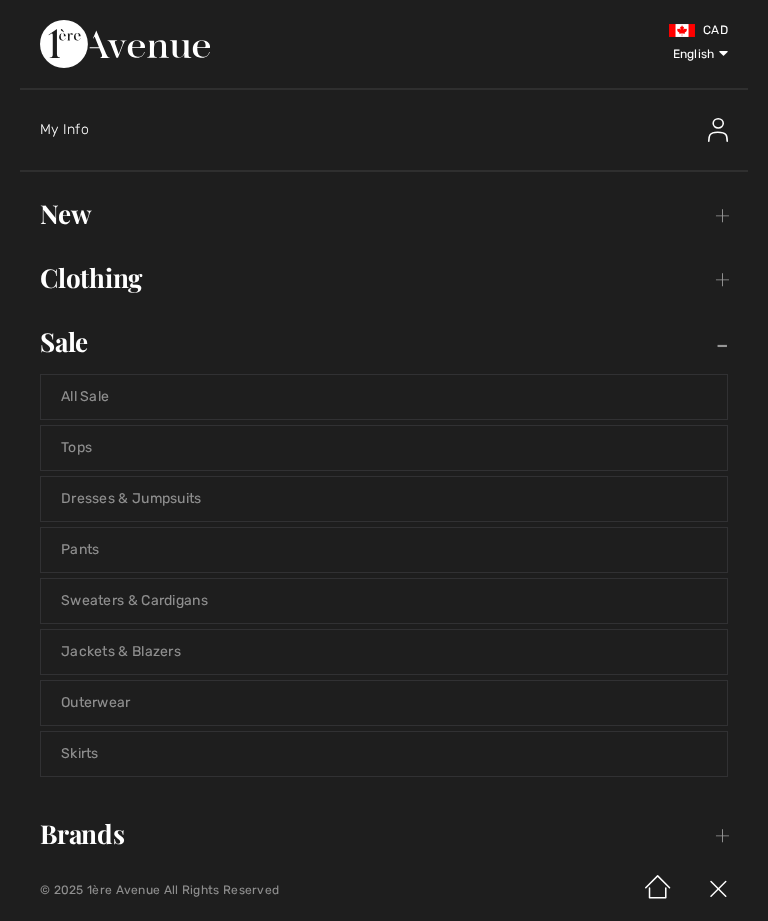 click on "Pants" at bounding box center (384, 550) 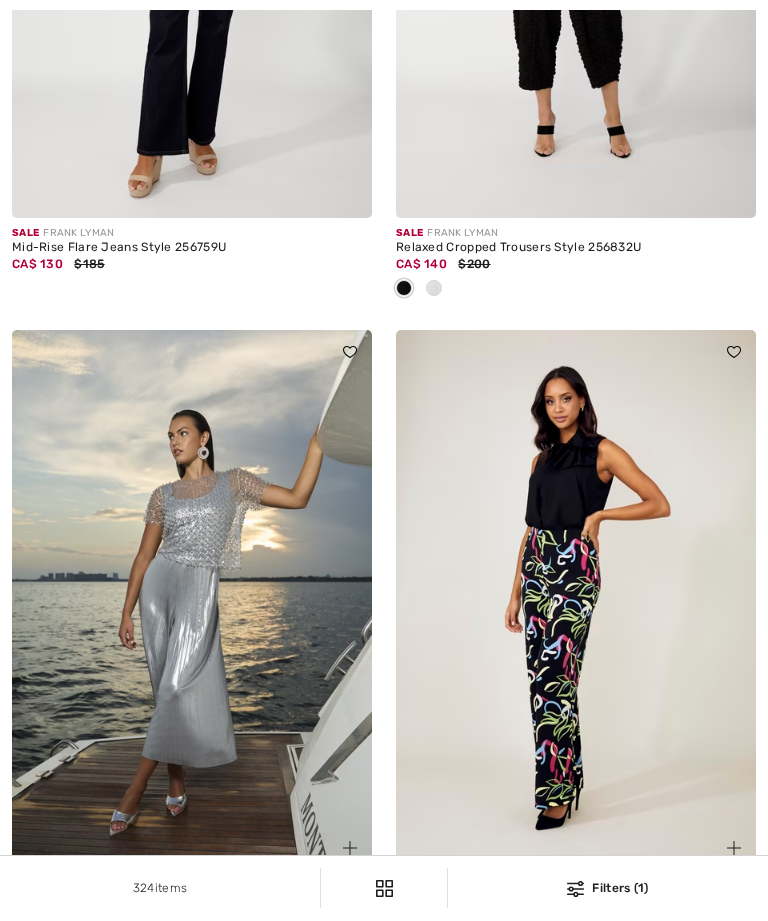 scroll, scrollTop: 751, scrollLeft: 0, axis: vertical 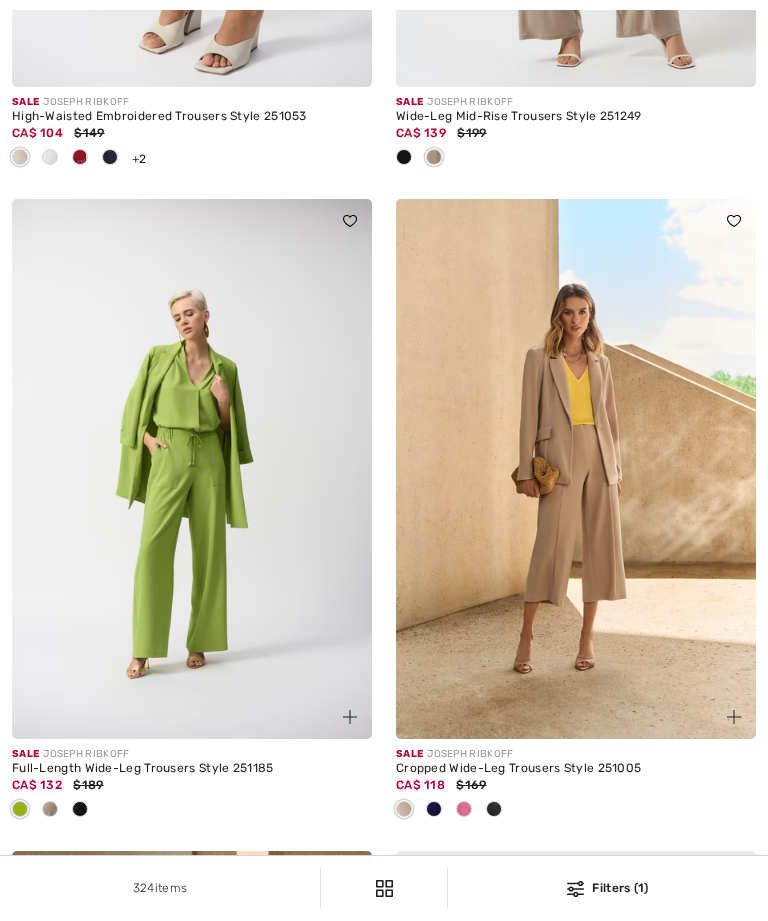 click at bounding box center (576, 469) 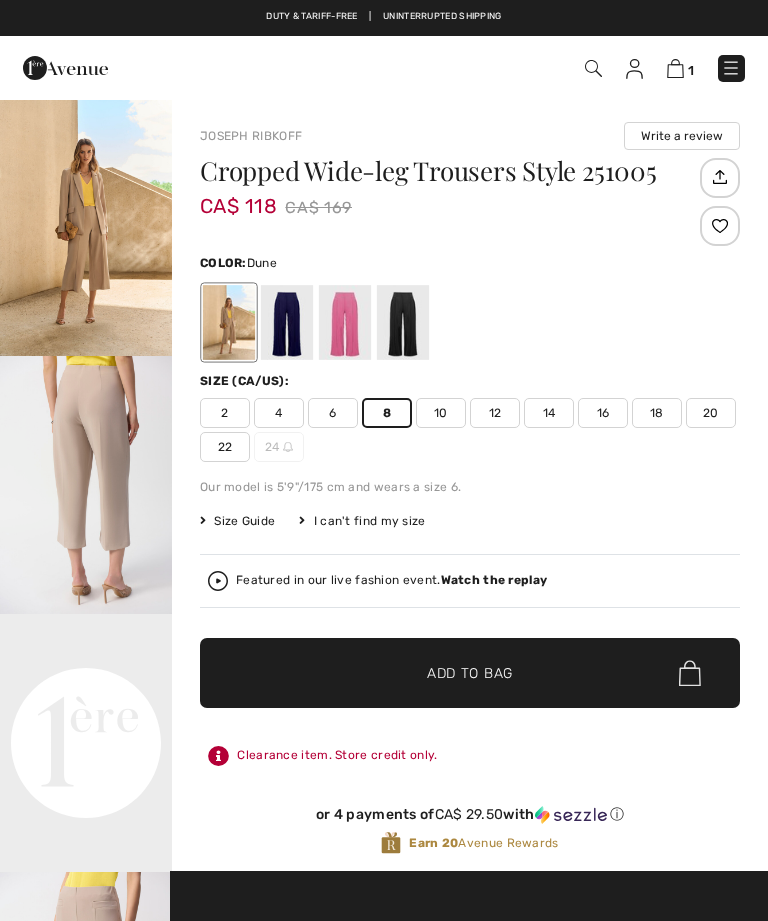 scroll, scrollTop: 0, scrollLeft: 0, axis: both 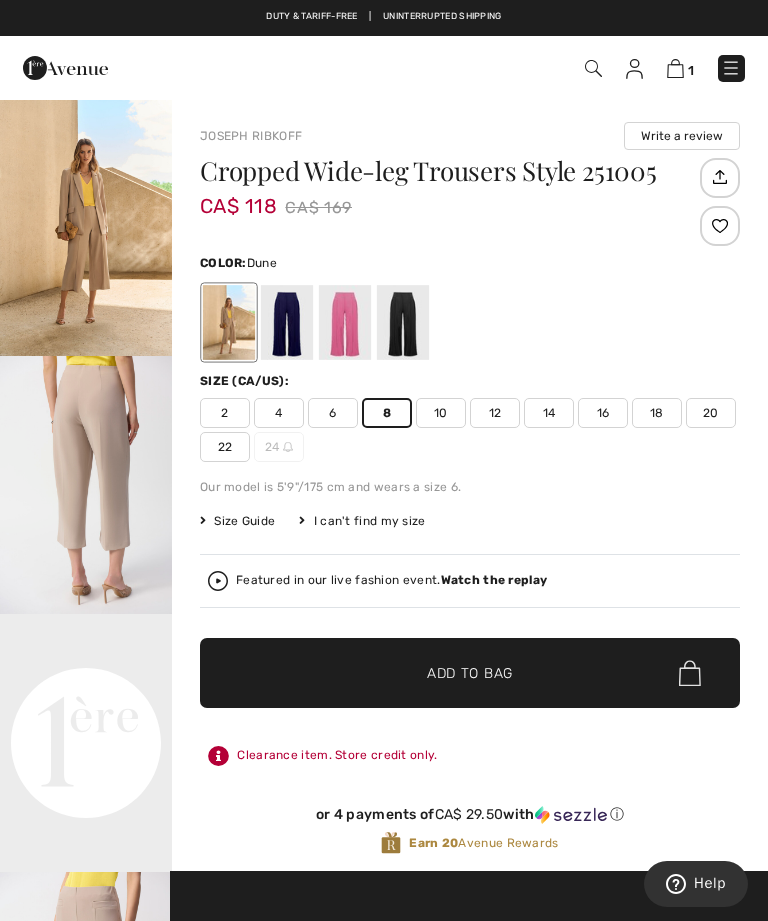 click at bounding box center (86, 485) 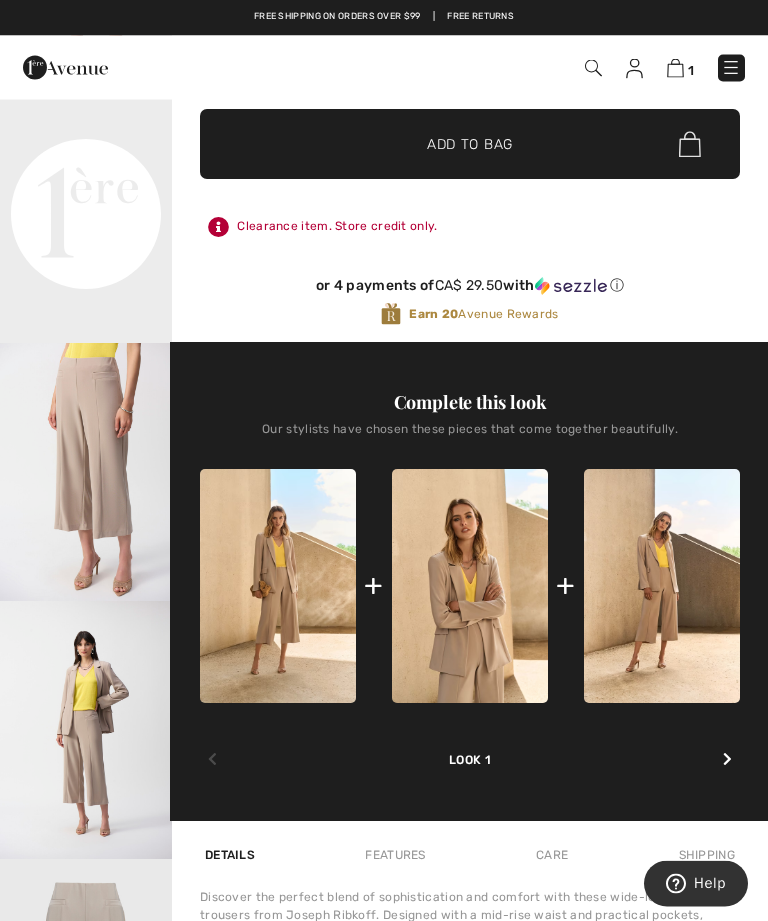 scroll, scrollTop: 529, scrollLeft: 0, axis: vertical 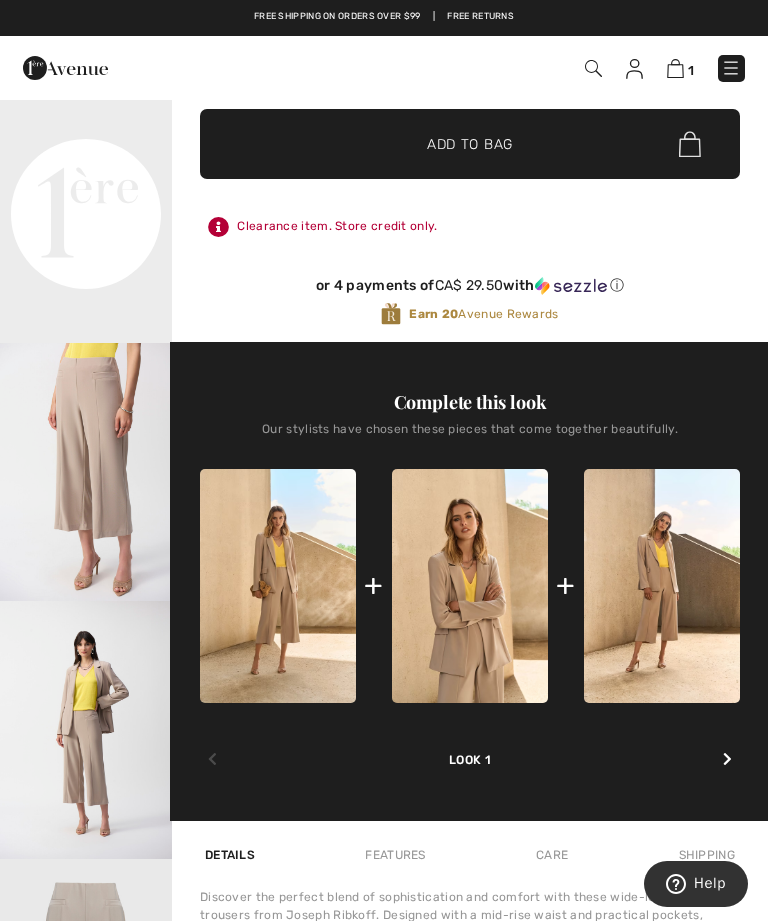 click at bounding box center (470, 586) 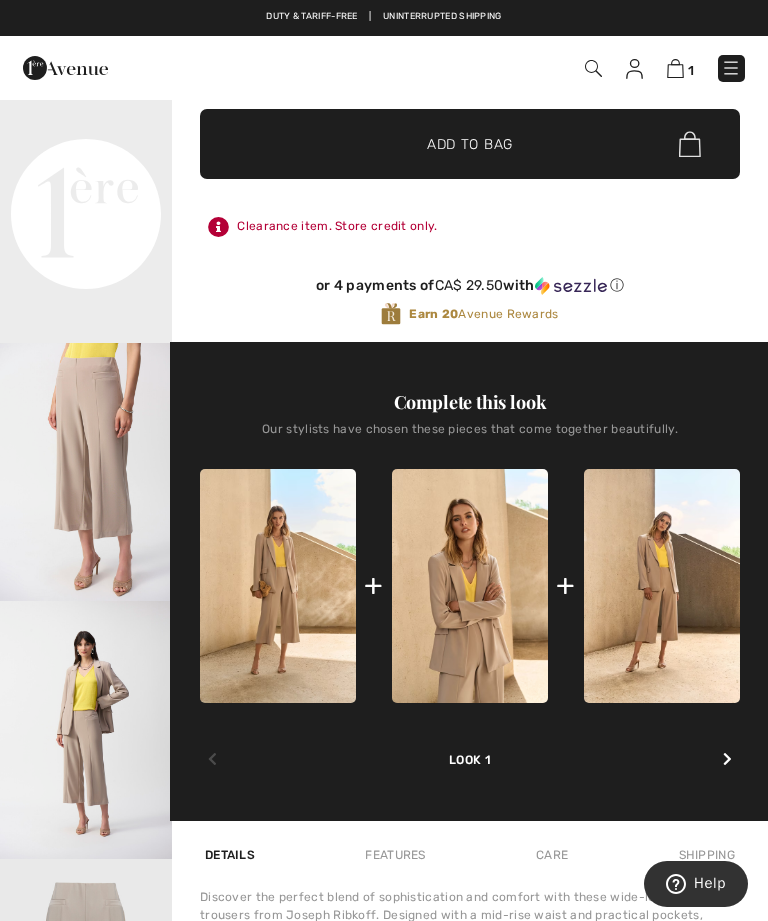 click at bounding box center [727, 759] 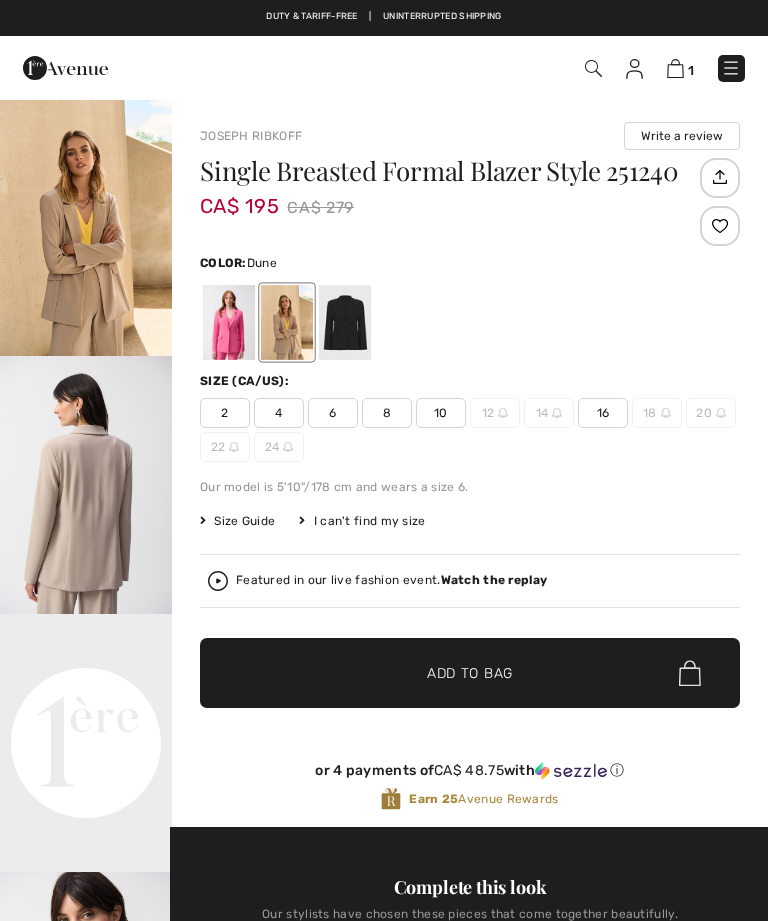 scroll, scrollTop: 35, scrollLeft: 0, axis: vertical 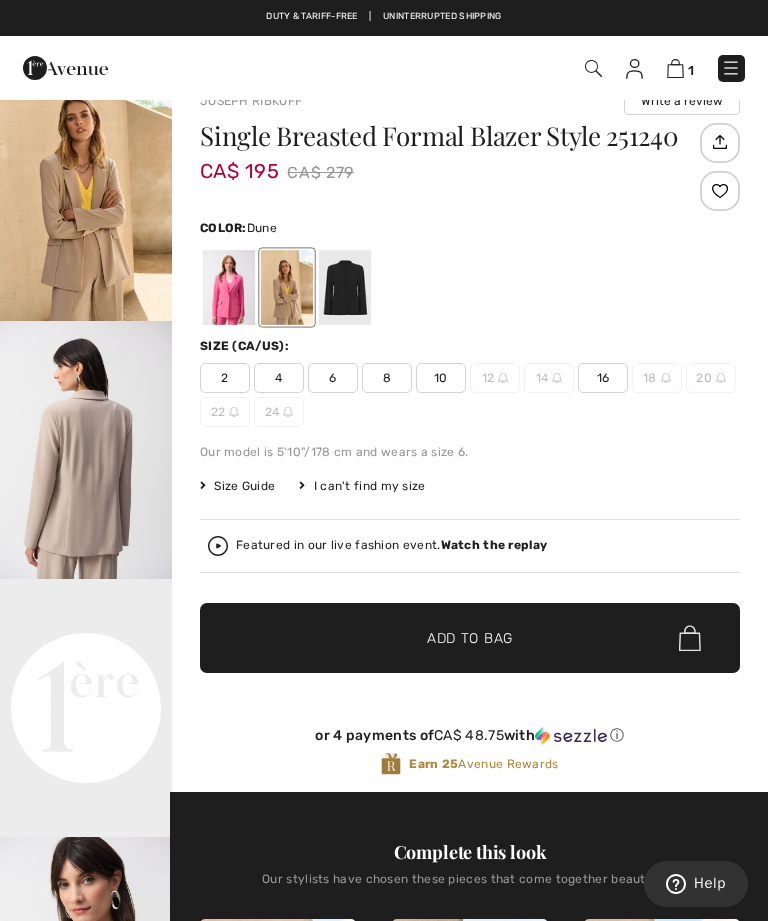 click on "8" at bounding box center [387, 378] 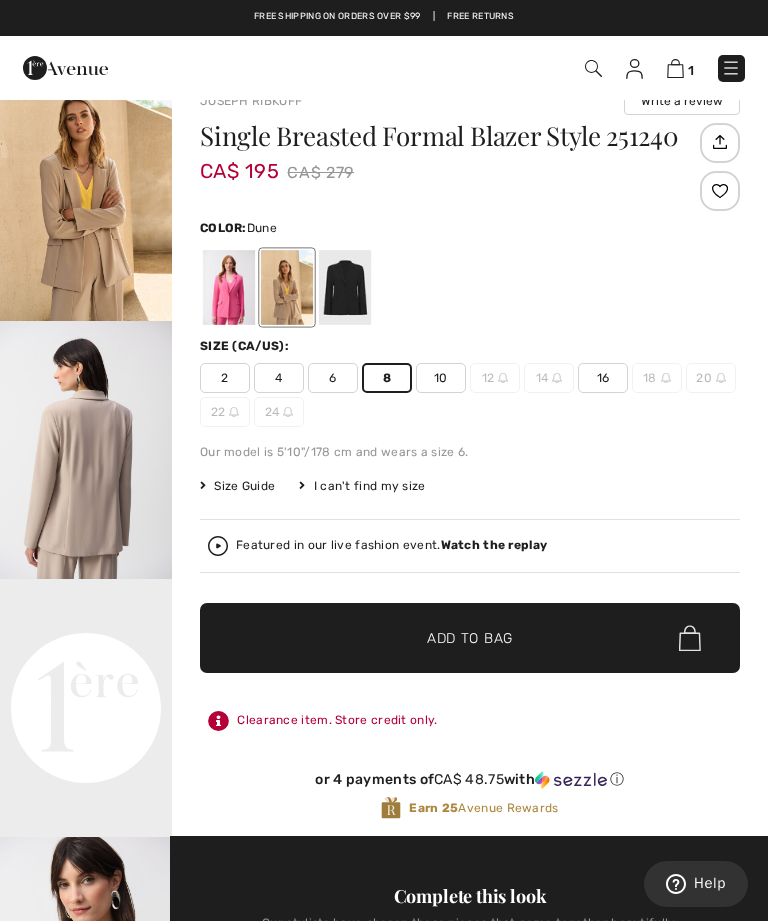 click on "✔ Added to Bag
Add to Bag" at bounding box center [470, 638] 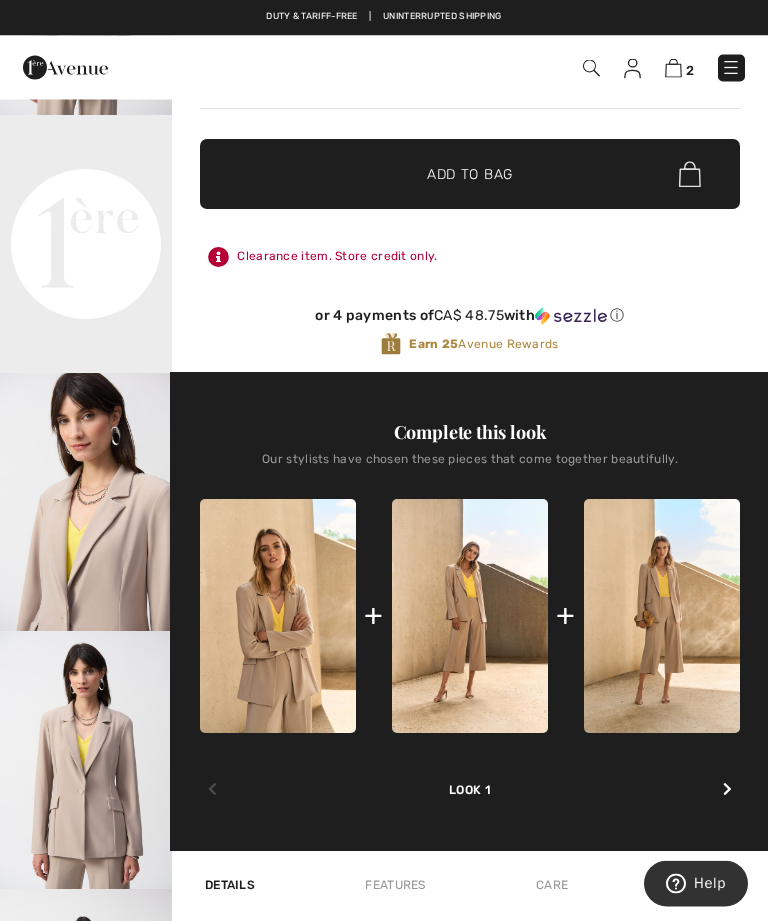 scroll, scrollTop: 499, scrollLeft: 0, axis: vertical 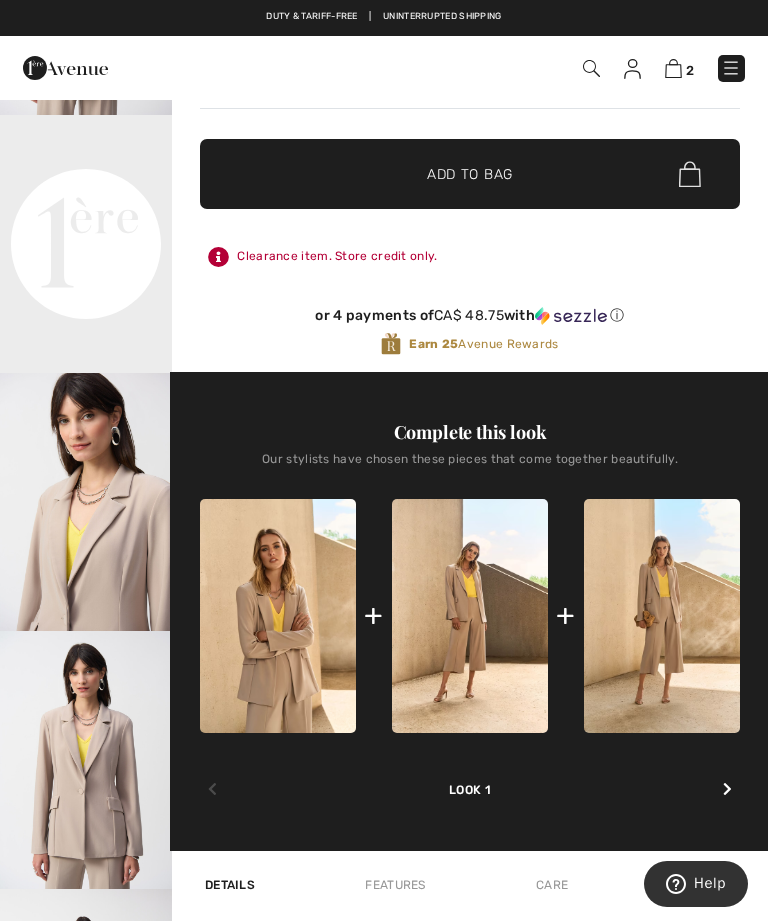 click at bounding box center [470, 616] 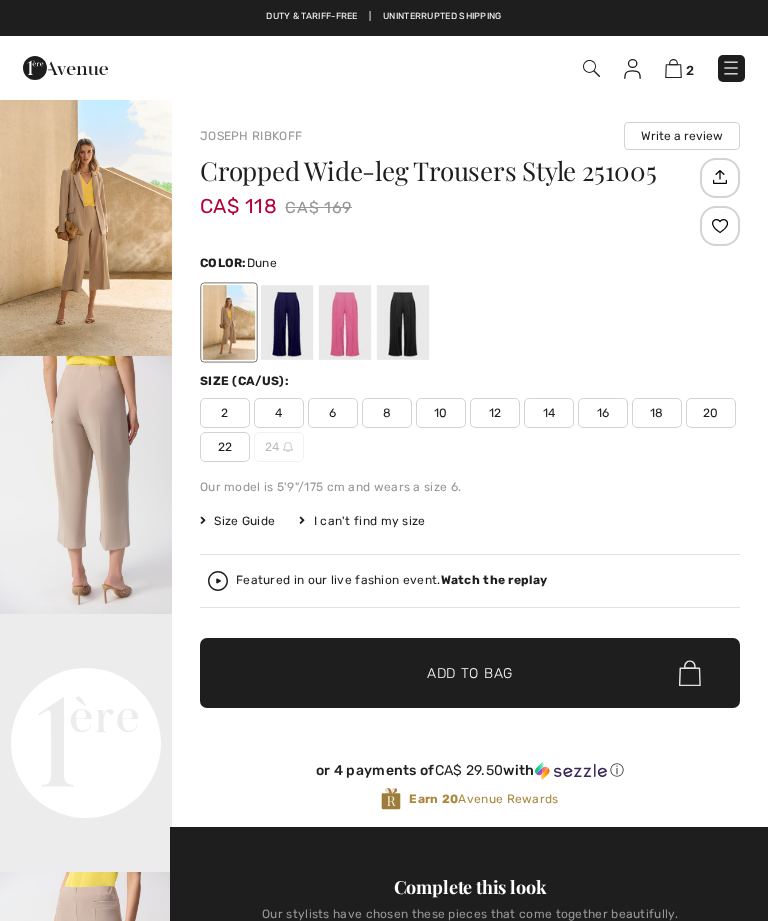 scroll, scrollTop: 0, scrollLeft: 0, axis: both 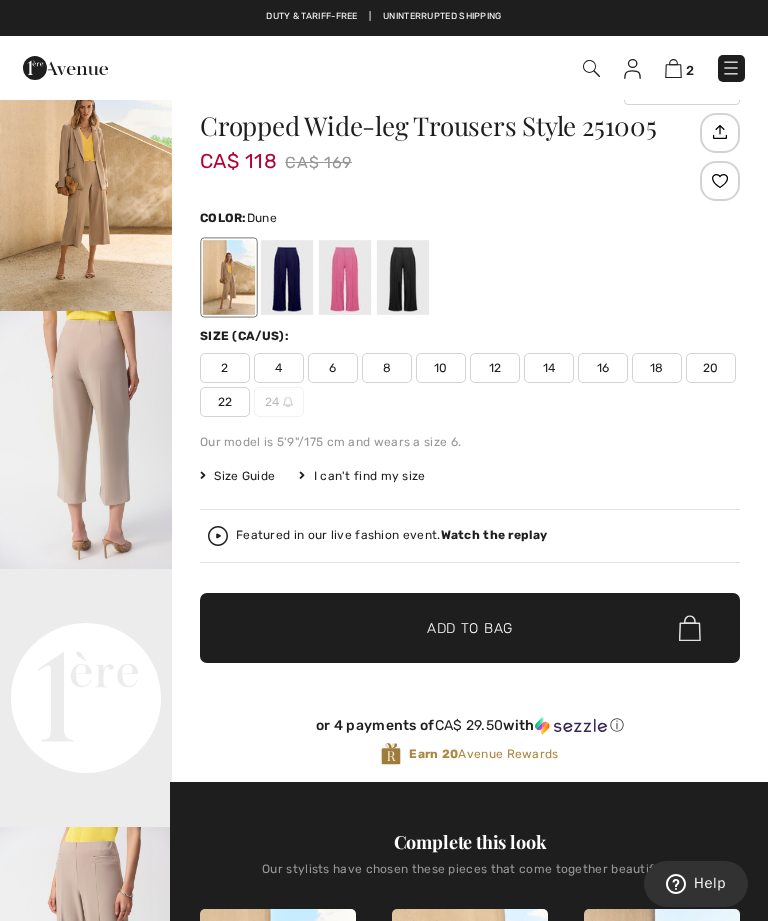 click on "8" at bounding box center [387, 368] 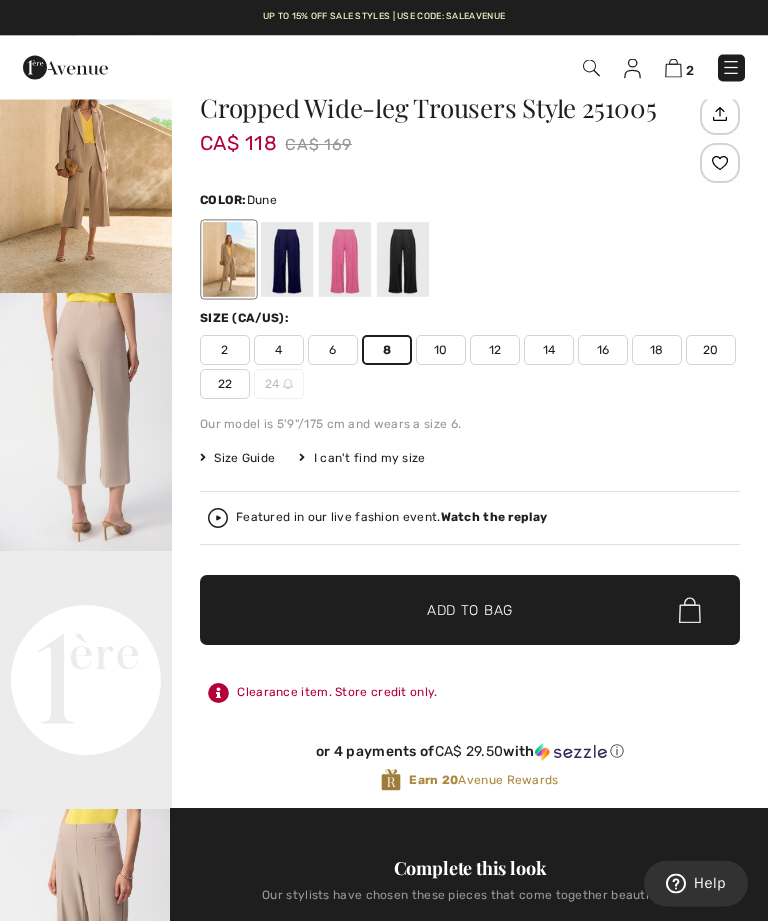 scroll, scrollTop: 63, scrollLeft: 0, axis: vertical 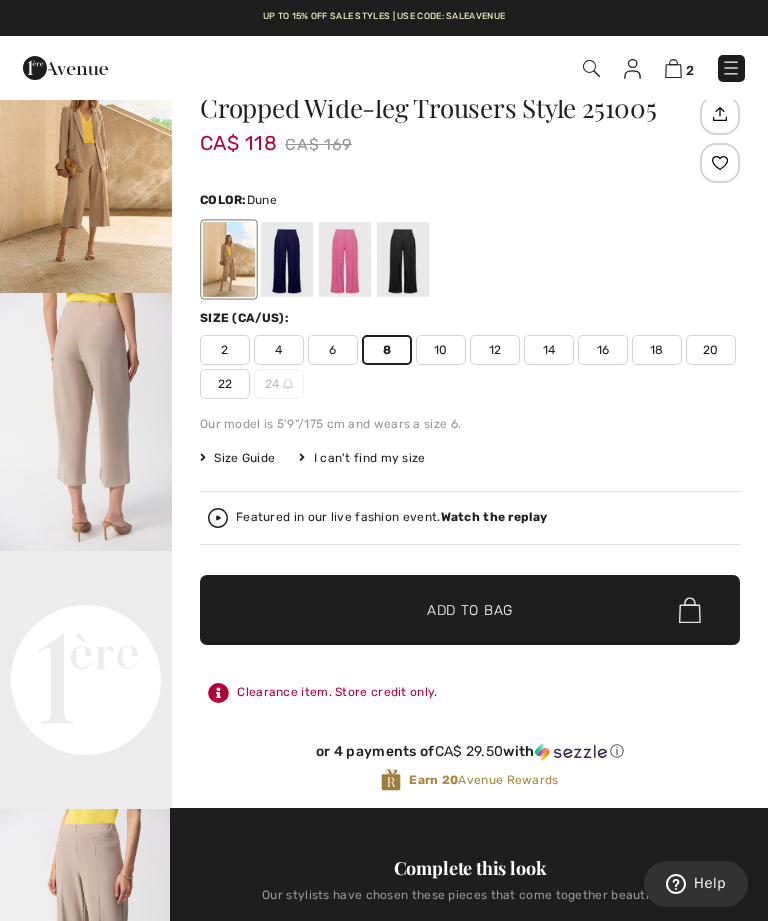 click on "✔ Added to Bag
Add to Bag" at bounding box center (470, 610) 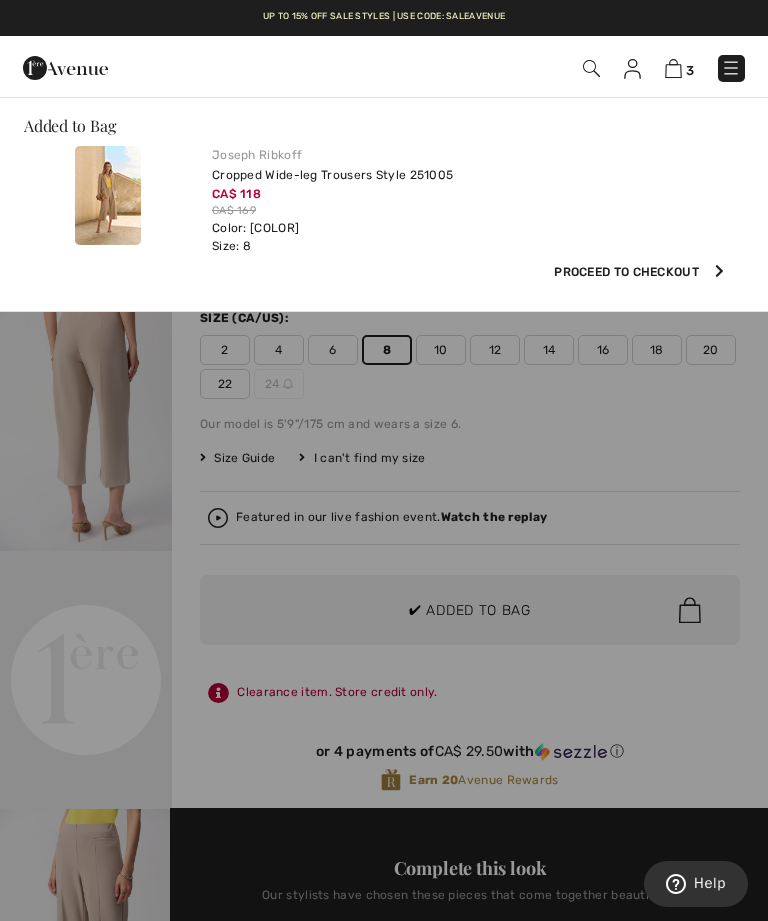 click on "Proceed to Checkout" at bounding box center [626, 272] 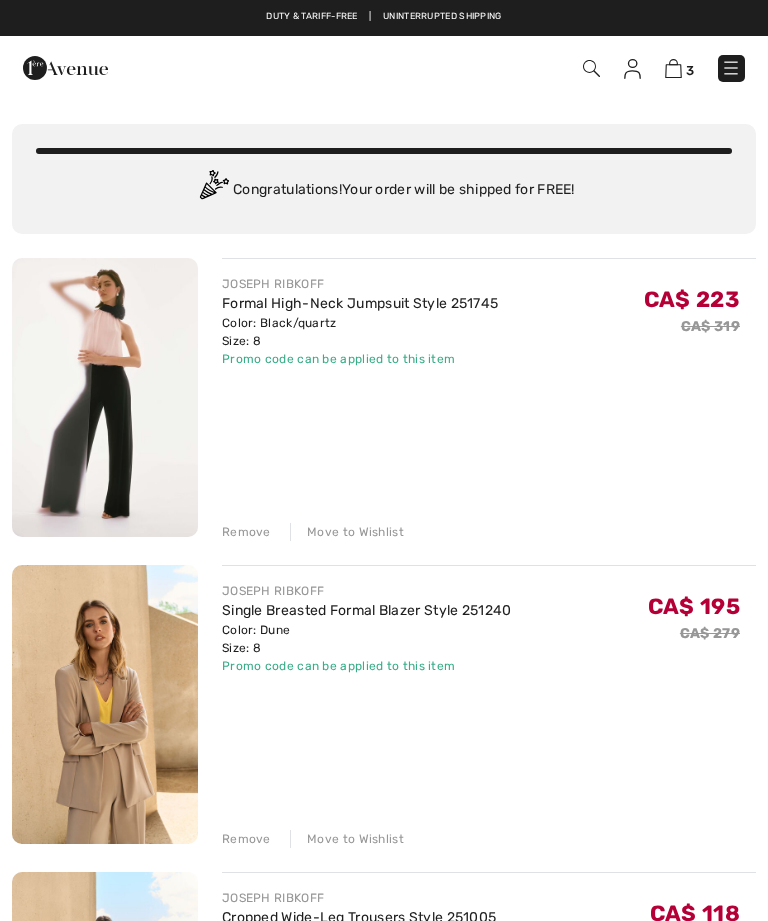 scroll, scrollTop: 91, scrollLeft: 0, axis: vertical 